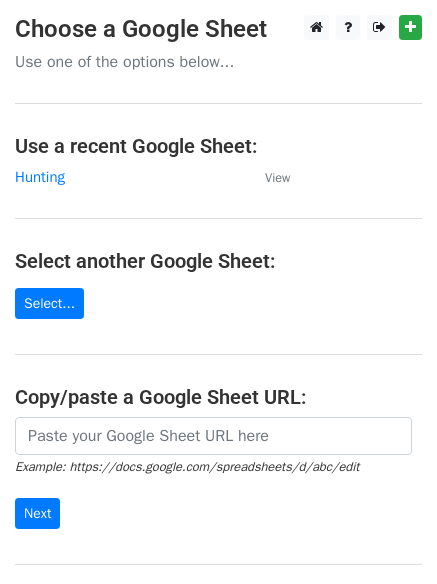 scroll, scrollTop: 0, scrollLeft: 0, axis: both 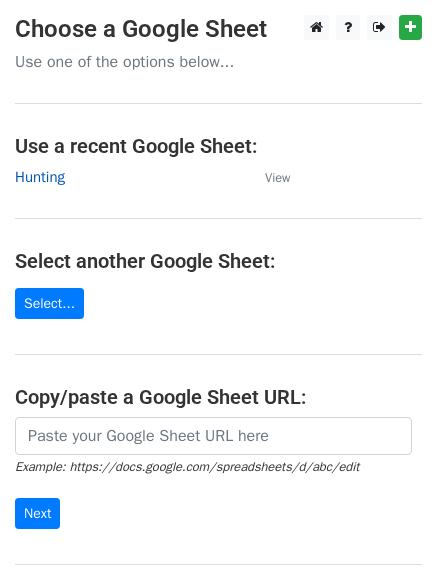 click on "Hunting" at bounding box center [40, 177] 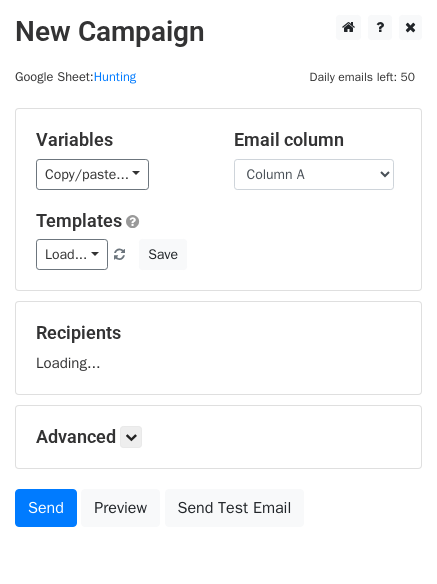 scroll, scrollTop: 0, scrollLeft: 0, axis: both 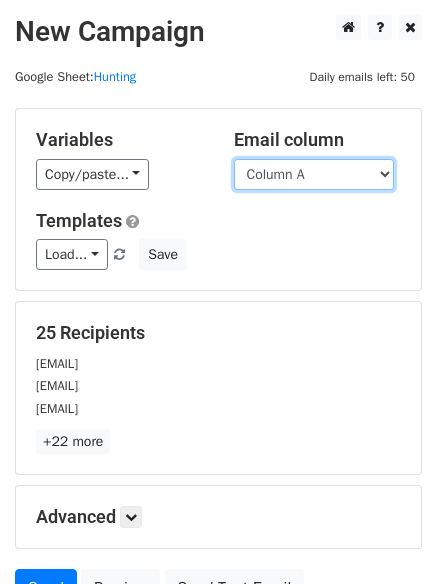 drag, startPoint x: 0, startPoint y: 0, endPoint x: 336, endPoint y: 178, distance: 380.23676 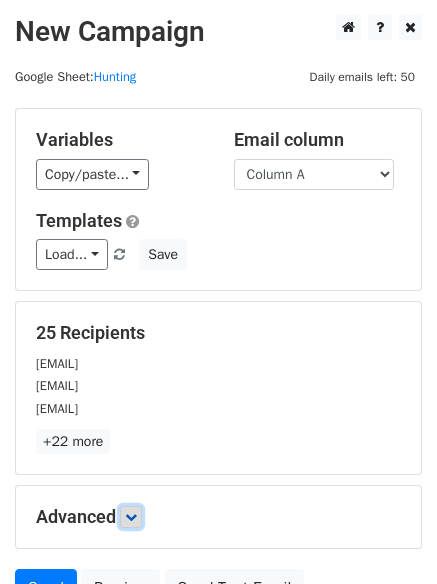 click at bounding box center (131, 517) 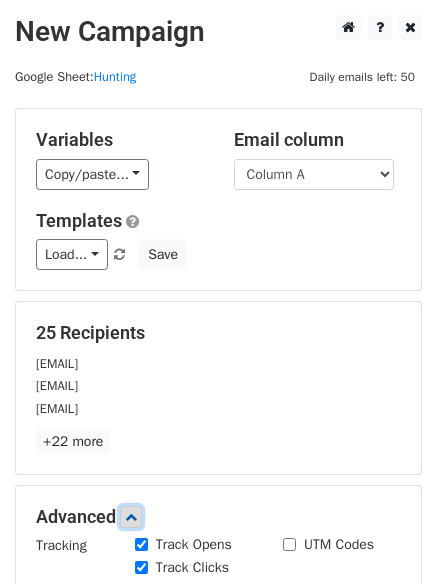 scroll, scrollTop: 317, scrollLeft: 0, axis: vertical 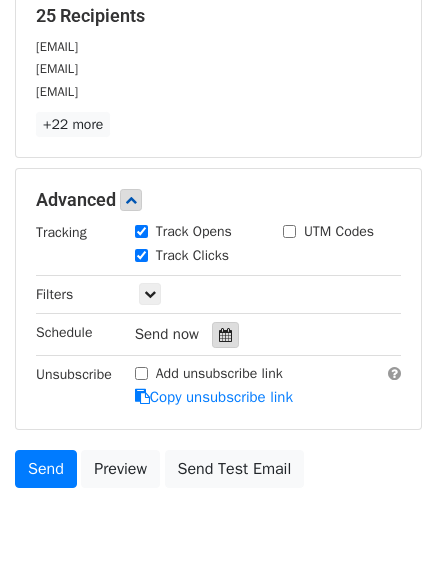 click at bounding box center [225, 335] 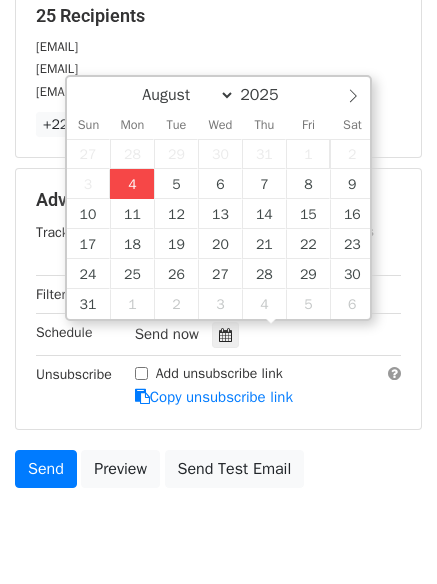 type on "2025-08-04 16:34" 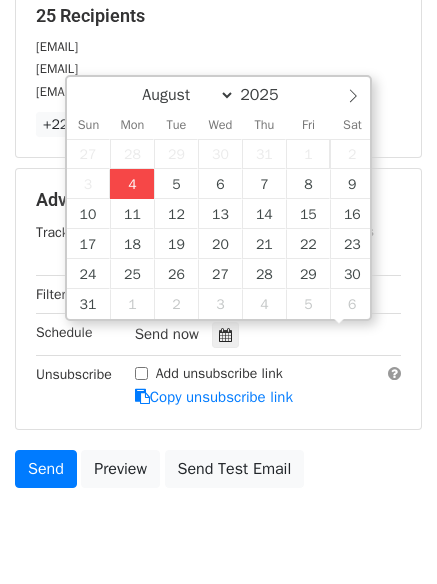 scroll, scrollTop: 1, scrollLeft: 0, axis: vertical 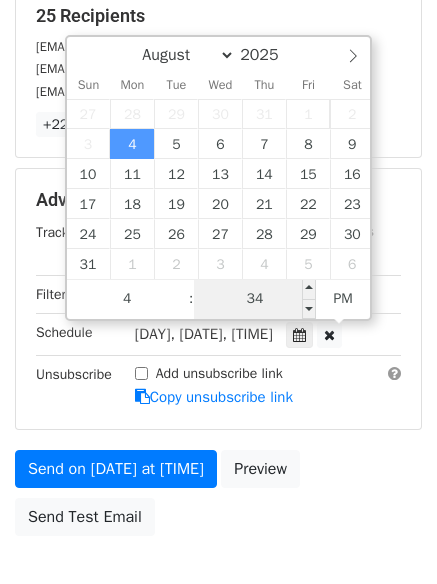 type on "04" 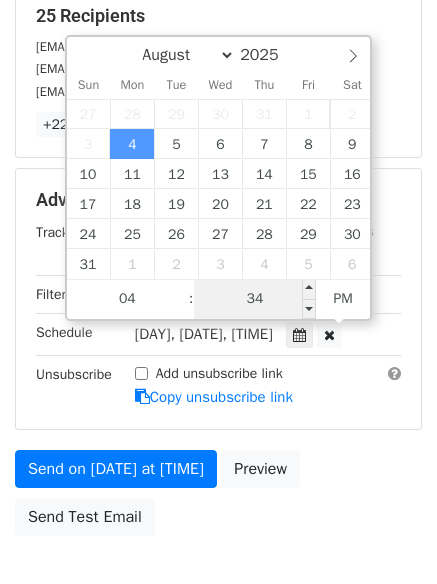 click on "34" at bounding box center [255, 299] 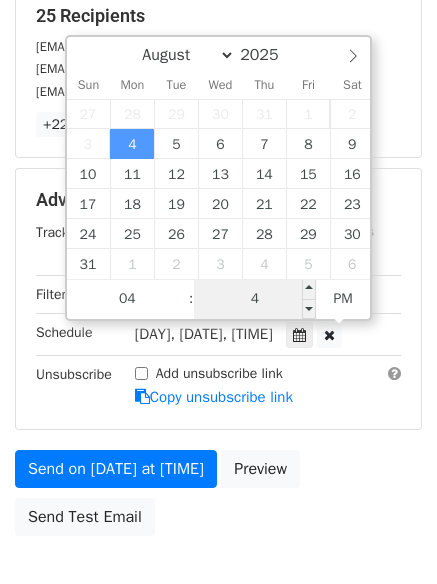 type on "44" 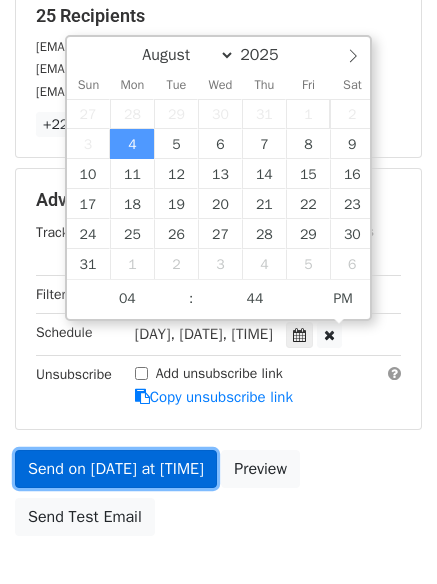 type on "2025-08-04 16:44" 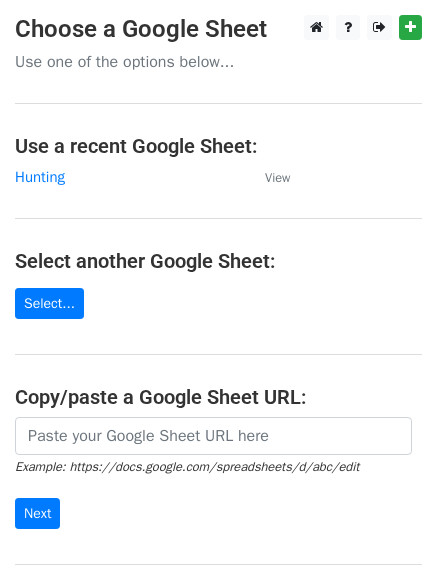 scroll, scrollTop: 0, scrollLeft: 0, axis: both 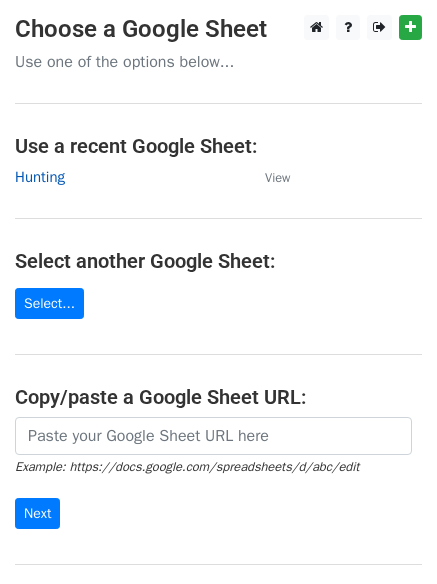 click on "Hunting" at bounding box center [40, 177] 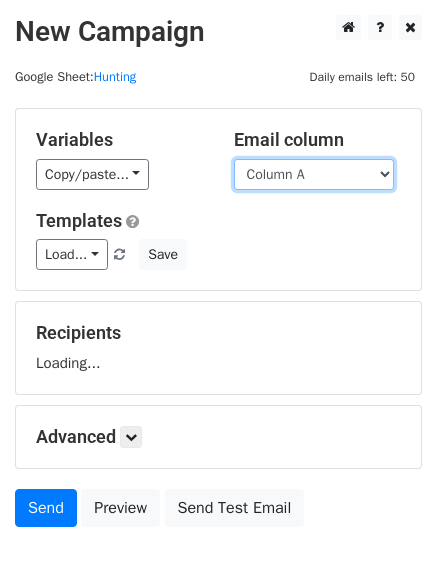 scroll, scrollTop: 0, scrollLeft: 0, axis: both 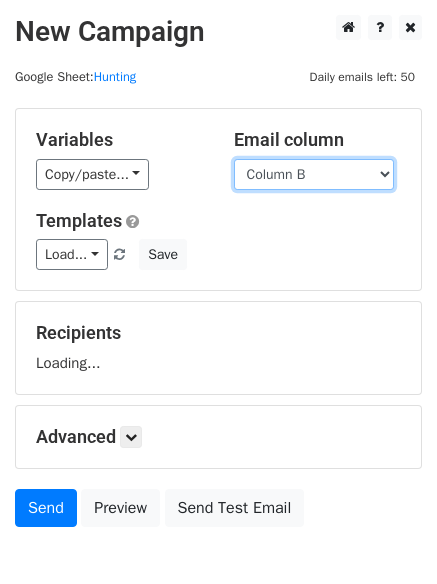 click on "Column A
Column B
Column C" at bounding box center [314, 174] 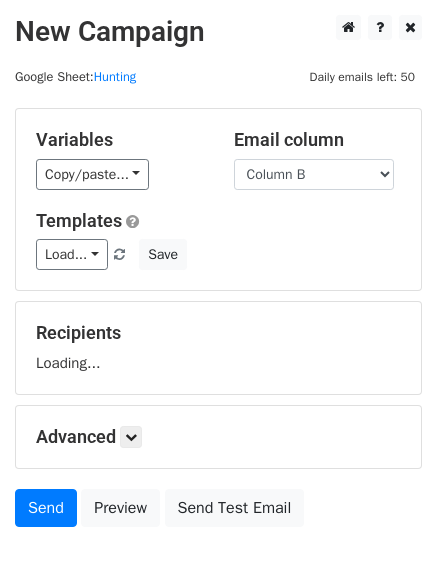 scroll, scrollTop: 113, scrollLeft: 0, axis: vertical 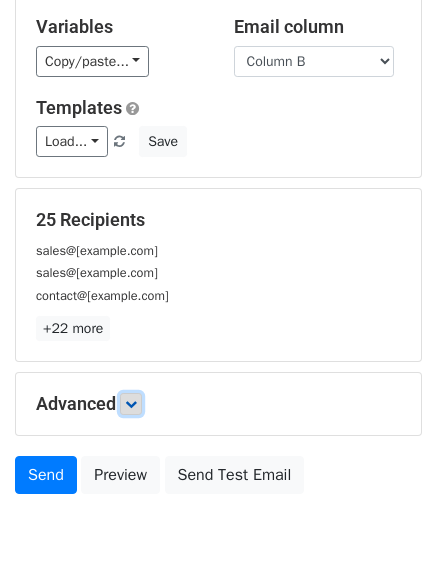 click at bounding box center (131, 404) 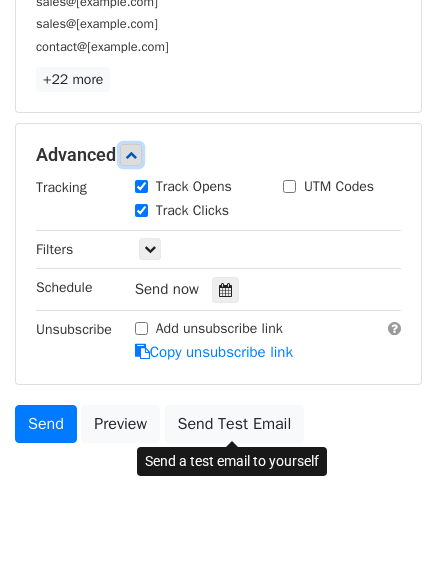 scroll, scrollTop: 389, scrollLeft: 0, axis: vertical 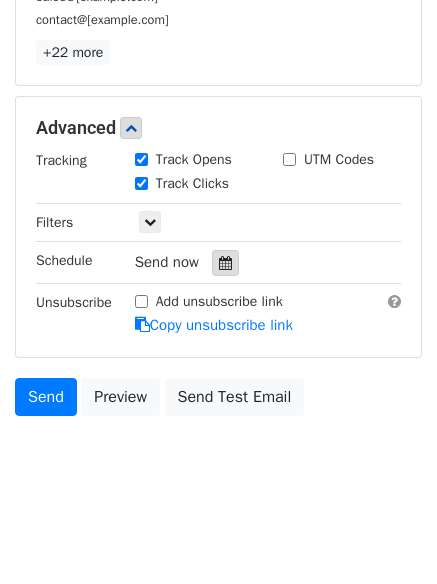 click at bounding box center [225, 263] 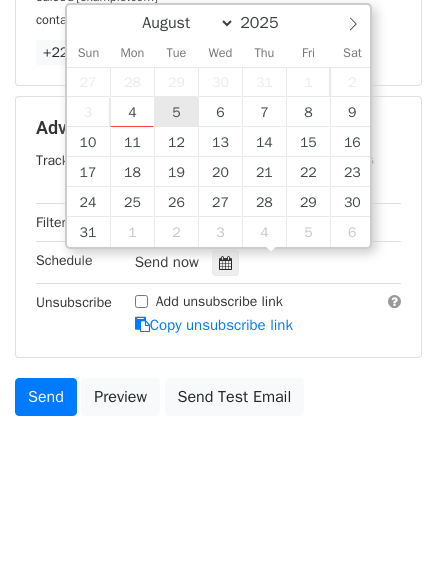 type on "2025-08-05 12:00" 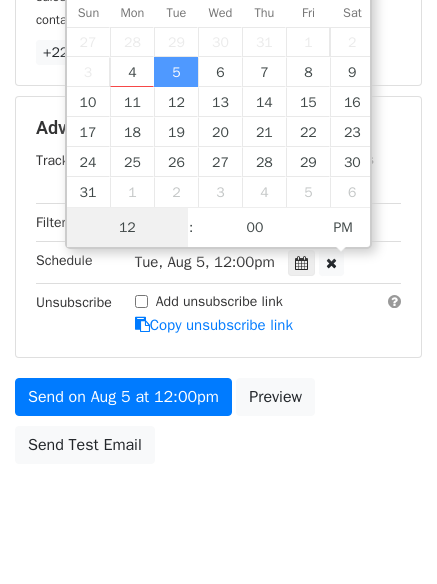 scroll, scrollTop: 1, scrollLeft: 0, axis: vertical 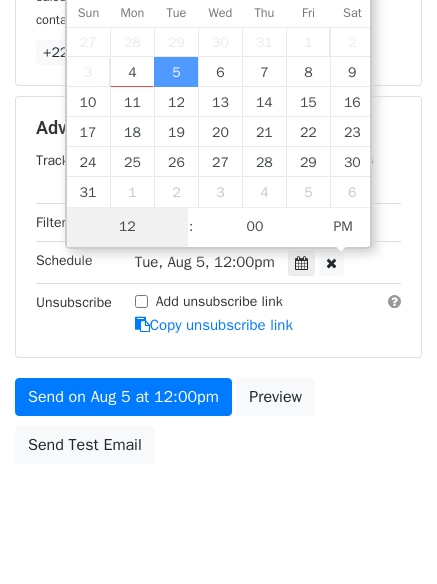 type on "5" 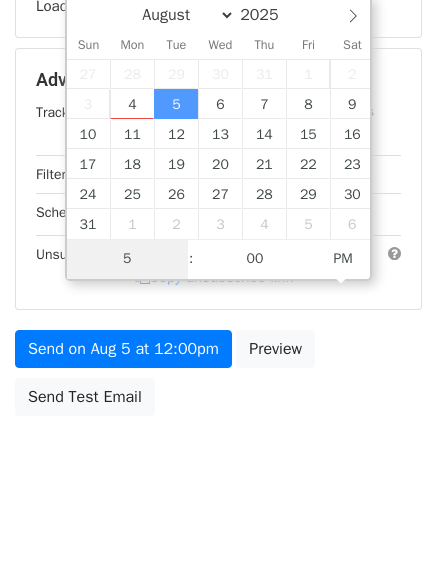 scroll, scrollTop: 389, scrollLeft: 0, axis: vertical 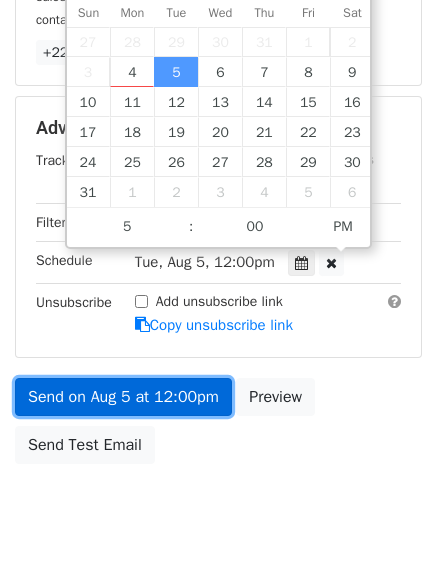 type on "2025-08-05 17:00" 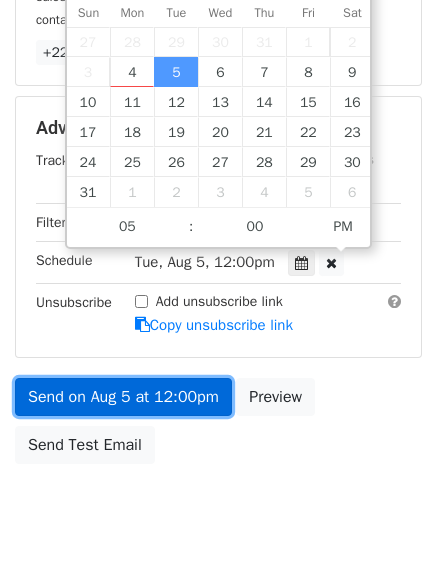 click on "Send on Aug 5 at 12:00pm" at bounding box center (123, 397) 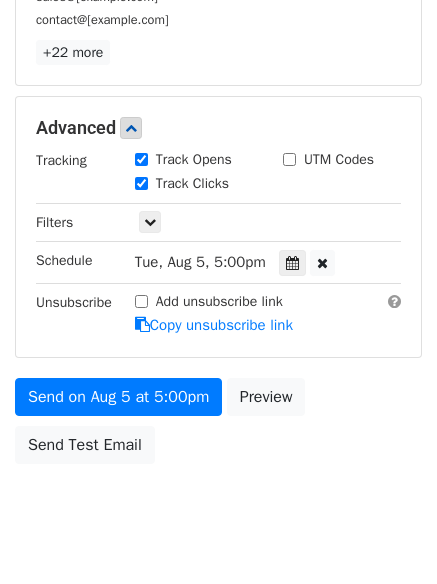 scroll, scrollTop: 357, scrollLeft: 0, axis: vertical 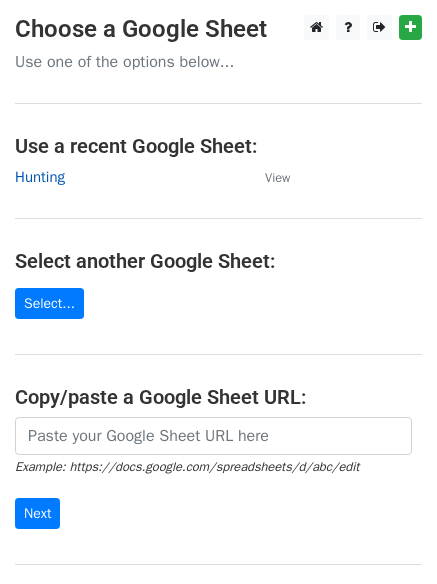 click on "Hunting" at bounding box center [40, 177] 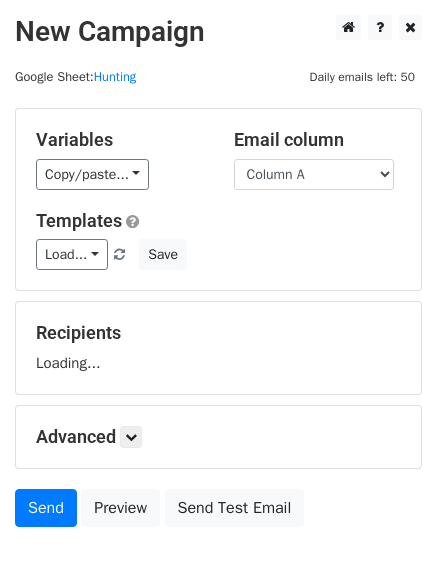 scroll, scrollTop: 0, scrollLeft: 0, axis: both 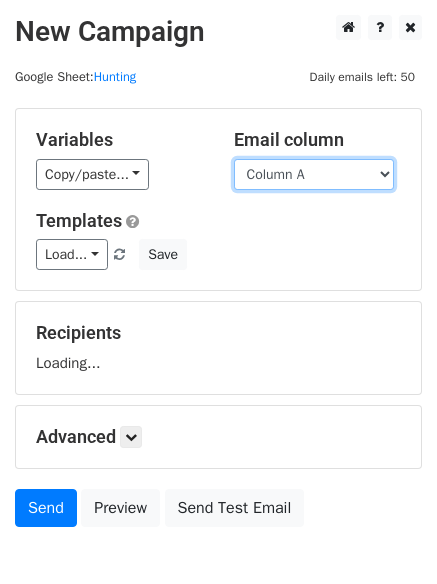 click on "Column A
Column B
Column C" at bounding box center [314, 174] 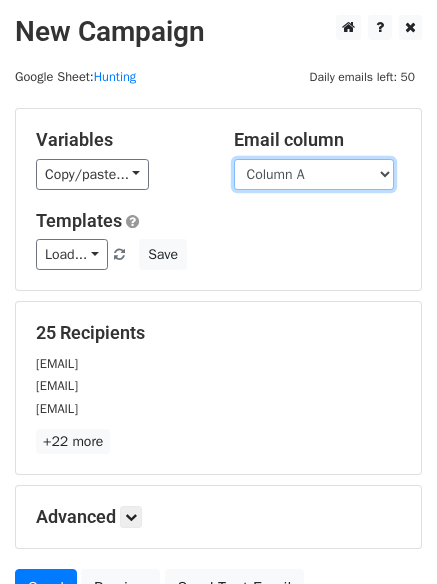 click on "Column A
Column B
Column C" at bounding box center [314, 174] 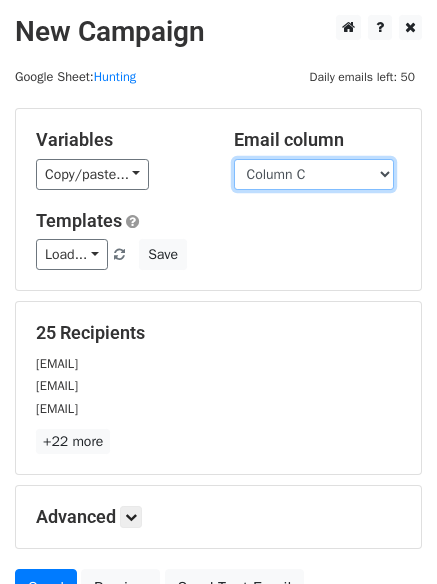 click on "Column A
Column B
Column C" at bounding box center [314, 174] 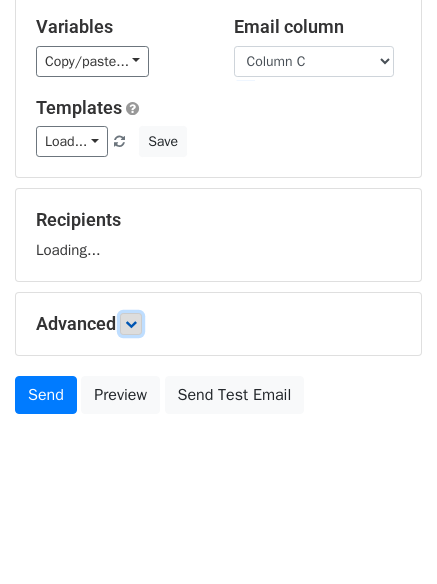 click at bounding box center (131, 324) 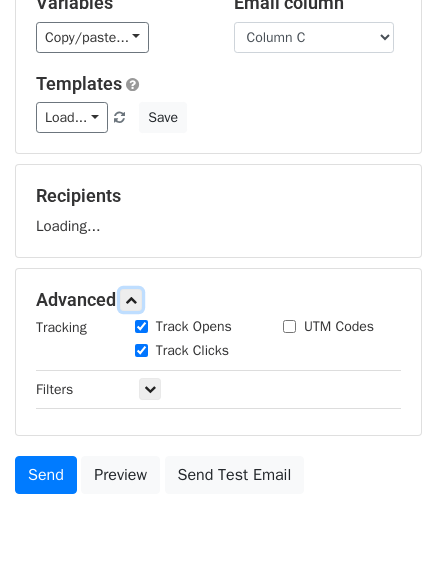 scroll, scrollTop: 193, scrollLeft: 0, axis: vertical 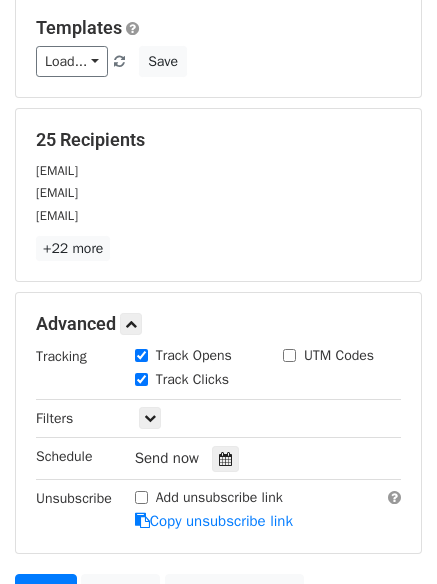 drag, startPoint x: 208, startPoint y: 367, endPoint x: 224, endPoint y: 373, distance: 17.088007 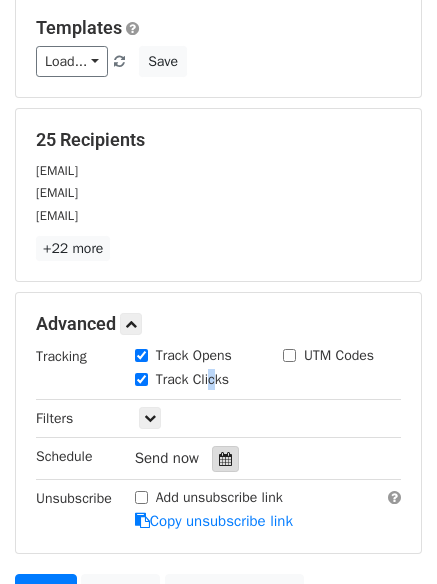 click at bounding box center [225, 459] 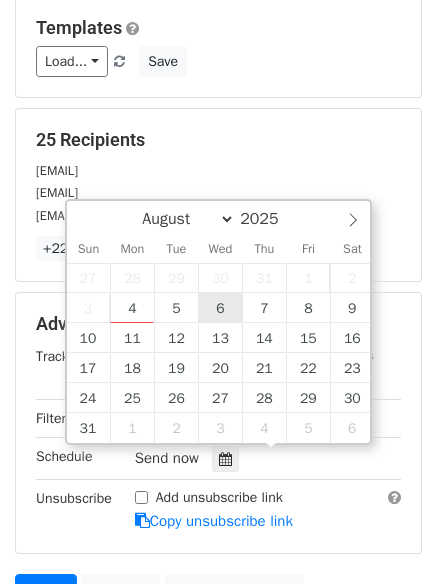 type on "2025-08-06 12:00" 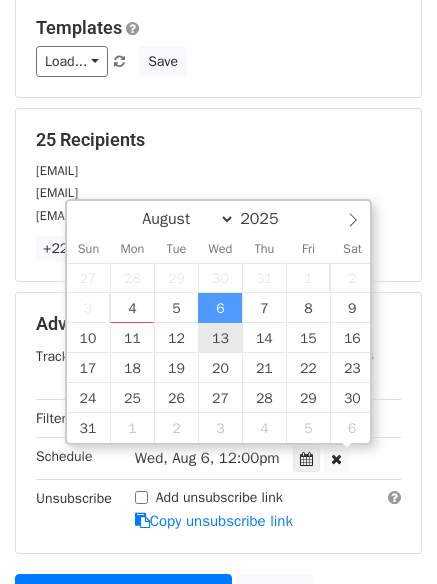 scroll, scrollTop: 1, scrollLeft: 0, axis: vertical 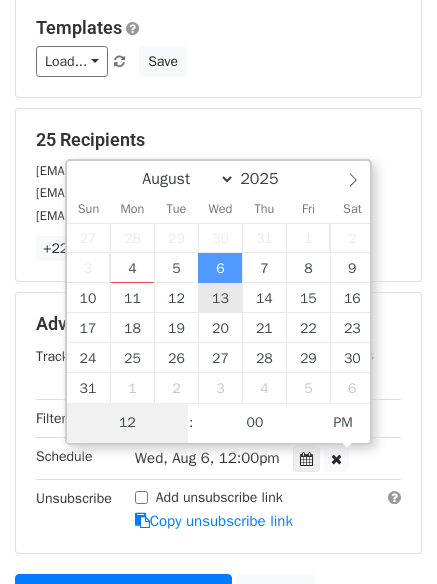 type on "6" 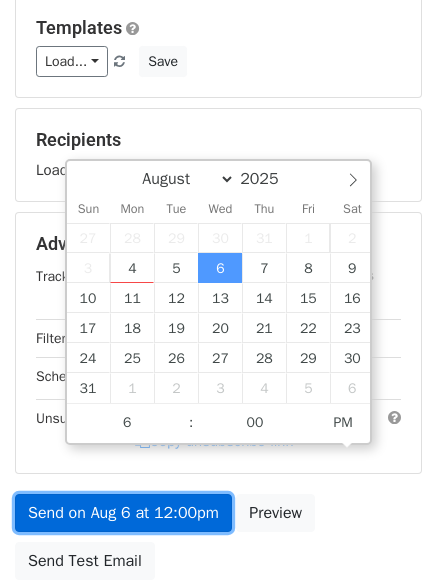 type on "2025-08-06 18:00" 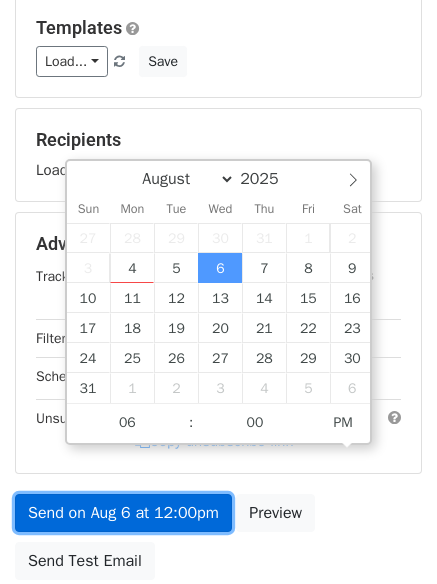 click on "Send on Aug 6 at 12:00pm" at bounding box center (123, 513) 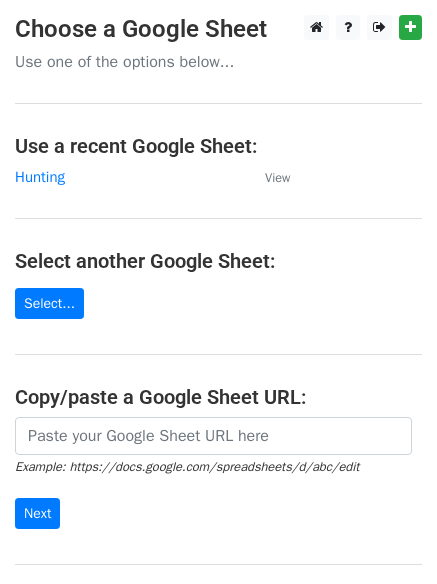 scroll, scrollTop: 0, scrollLeft: 0, axis: both 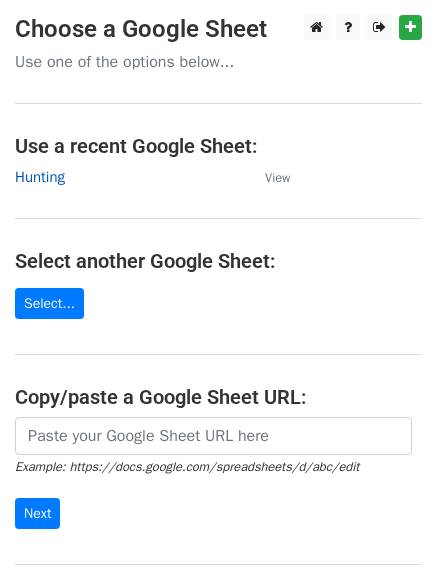 click on "Hunting" at bounding box center [40, 177] 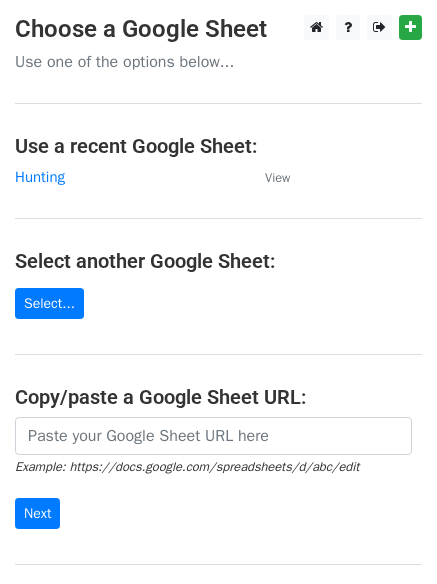 scroll, scrollTop: 0, scrollLeft: 0, axis: both 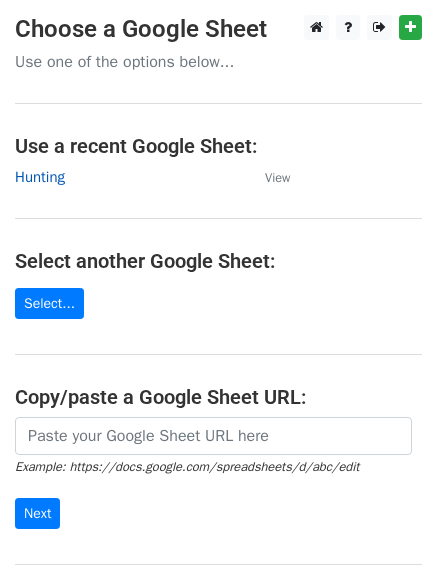 click on "Hunting" at bounding box center (40, 177) 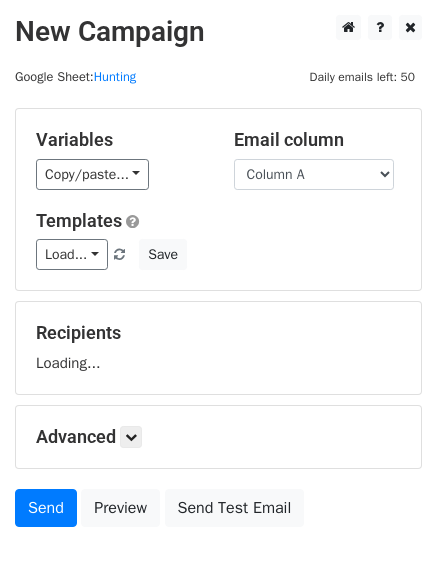 scroll, scrollTop: 0, scrollLeft: 0, axis: both 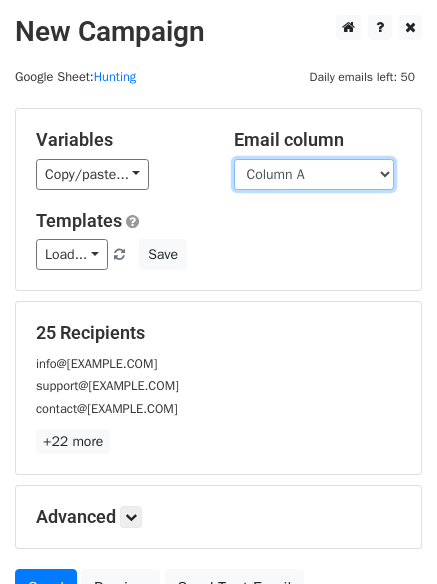 drag, startPoint x: 333, startPoint y: 161, endPoint x: 331, endPoint y: 180, distance: 19.104973 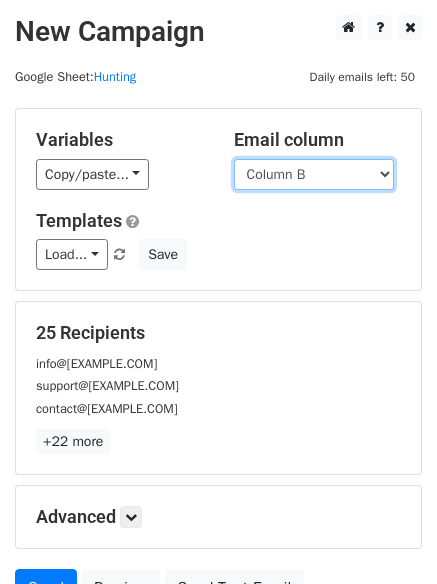 click on "Column A
Column B
Column C" at bounding box center [314, 174] 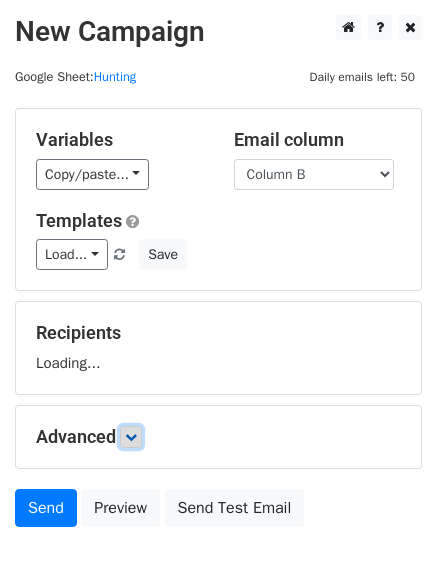click at bounding box center [131, 437] 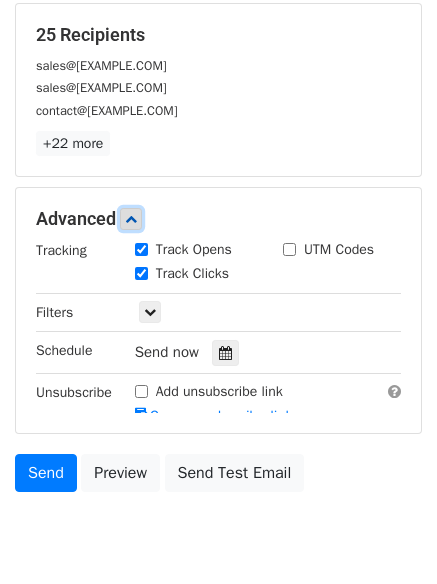 scroll, scrollTop: 299, scrollLeft: 0, axis: vertical 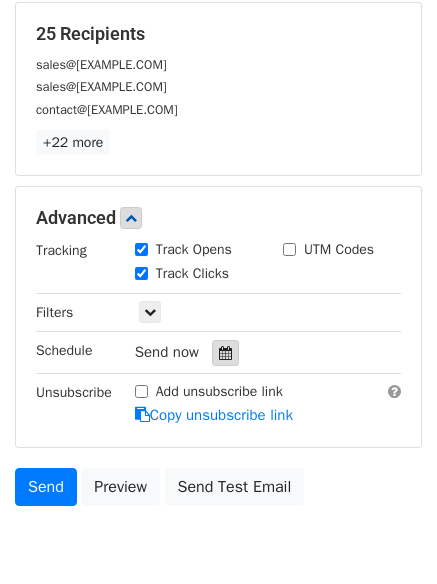click at bounding box center (225, 353) 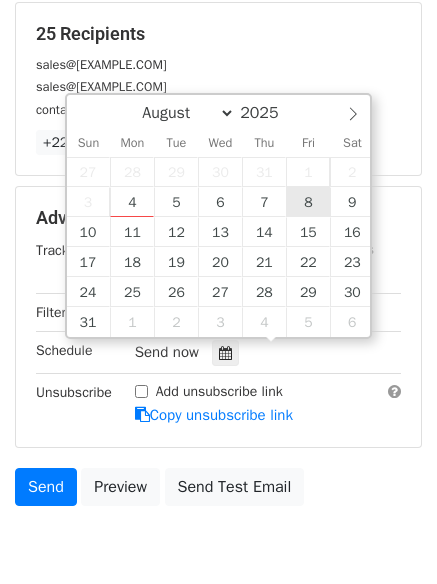 type on "2025-08-08 12:00" 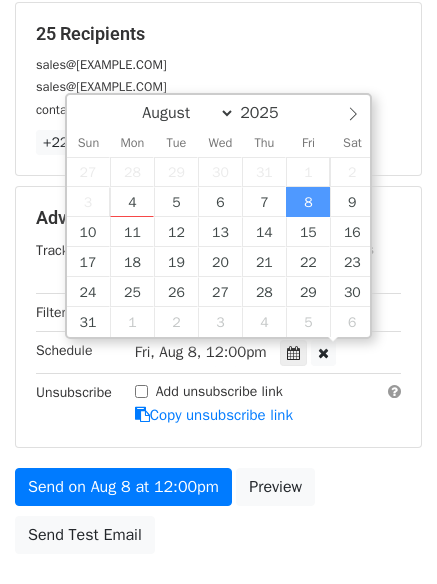 scroll, scrollTop: 1, scrollLeft: 0, axis: vertical 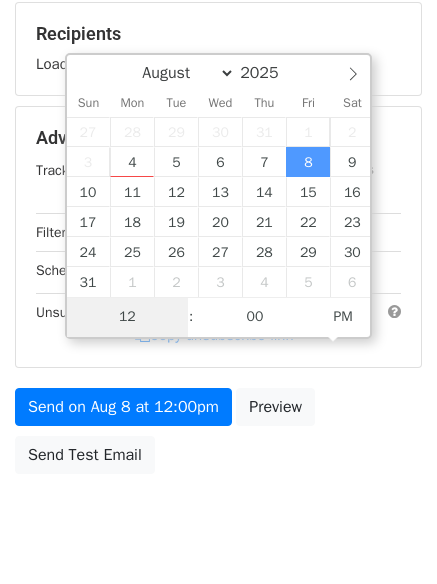 type on "8" 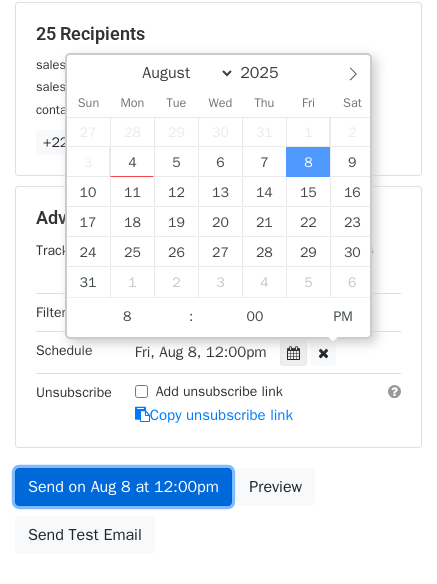 type on "2025-08-08 20:00" 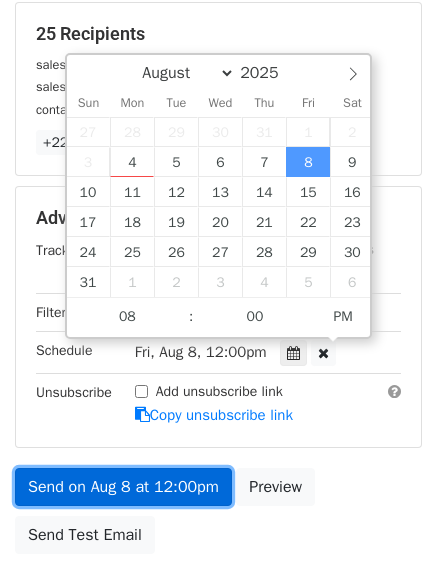 click on "Send on Aug 8 at 12:00pm" at bounding box center [123, 487] 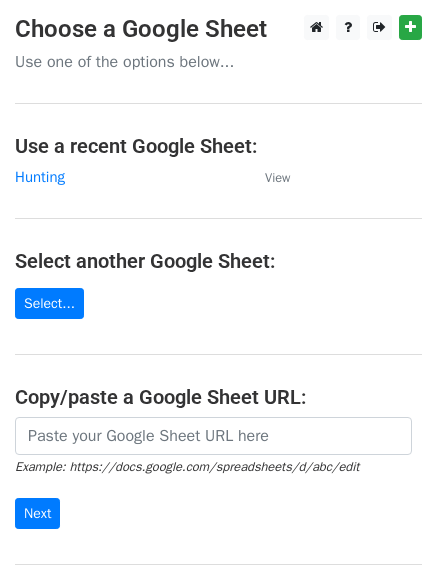 scroll, scrollTop: 0, scrollLeft: 0, axis: both 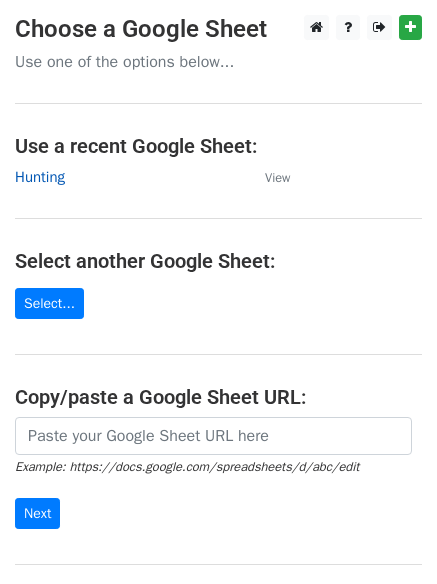 click on "Hunting" at bounding box center [40, 177] 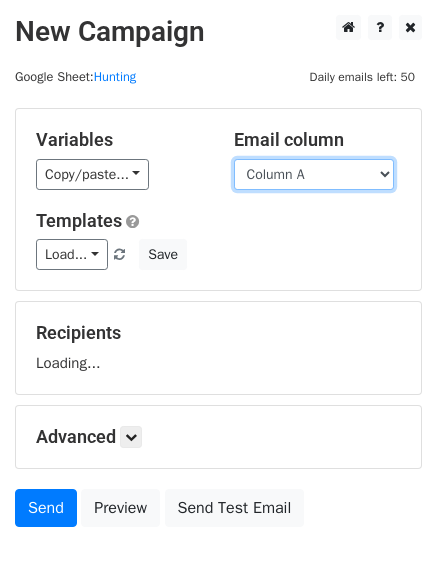 scroll, scrollTop: 0, scrollLeft: 0, axis: both 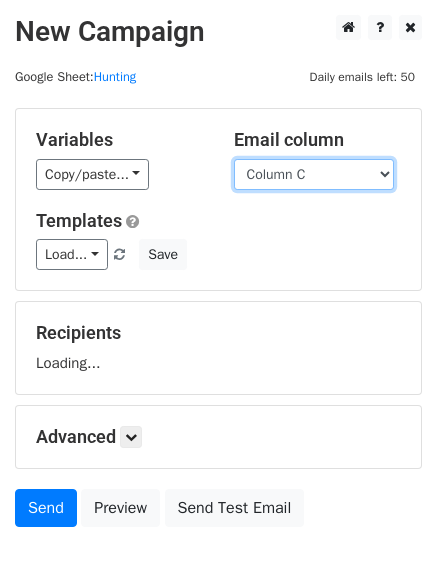 click on "Column A
Column B
Column C" at bounding box center (314, 174) 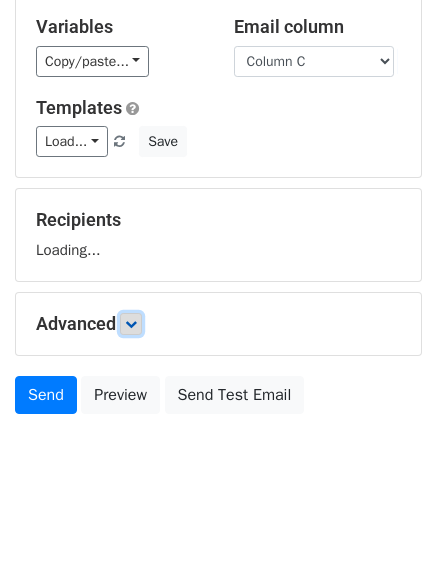 click at bounding box center (131, 324) 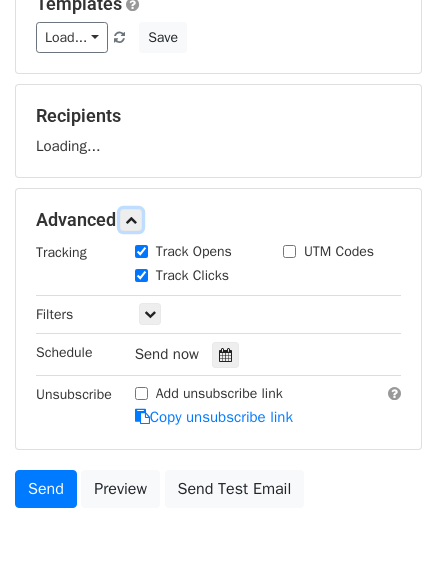 scroll, scrollTop: 219, scrollLeft: 0, axis: vertical 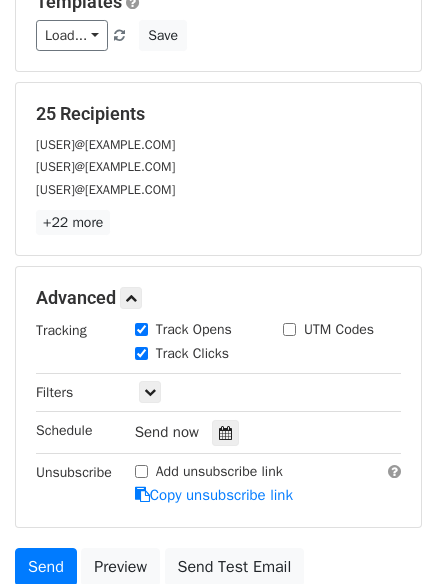 click on "Track Clicks" at bounding box center [194, 355] 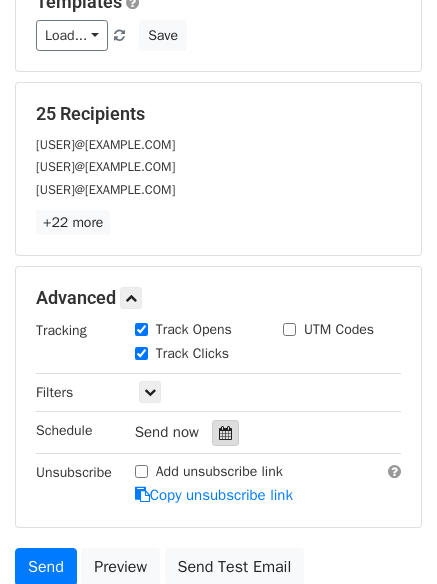 click at bounding box center (225, 433) 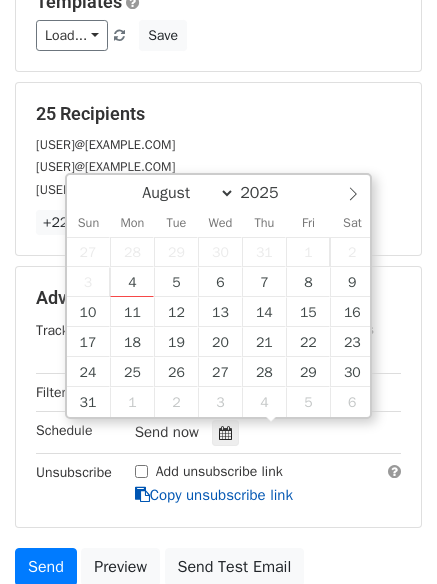 scroll, scrollTop: 389, scrollLeft: 0, axis: vertical 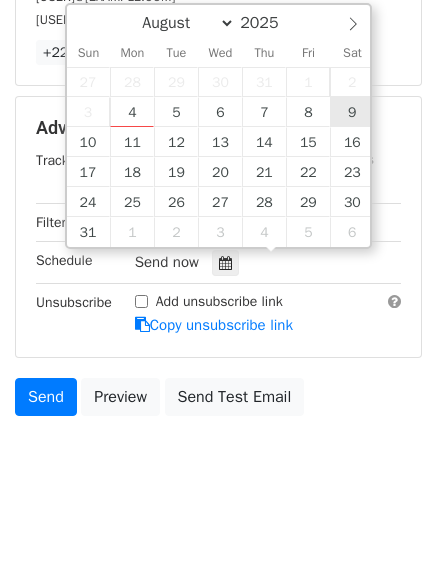 type on "2025-08-09 12:00" 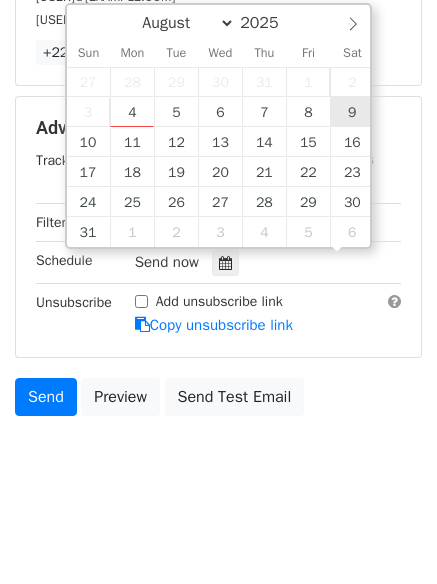scroll, scrollTop: 1, scrollLeft: 0, axis: vertical 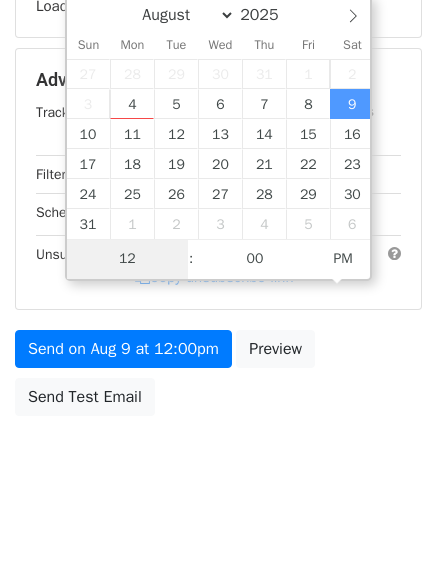 type on "9" 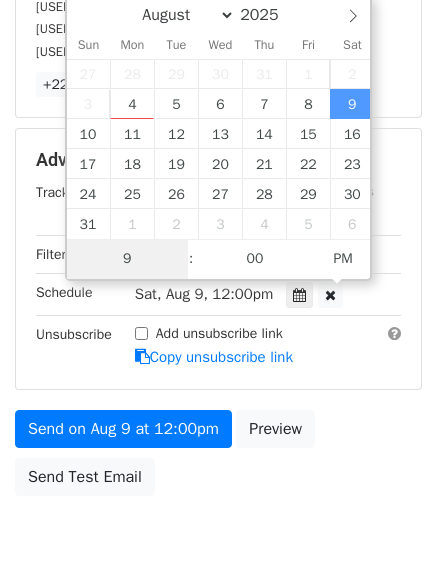 scroll, scrollTop: 389, scrollLeft: 0, axis: vertical 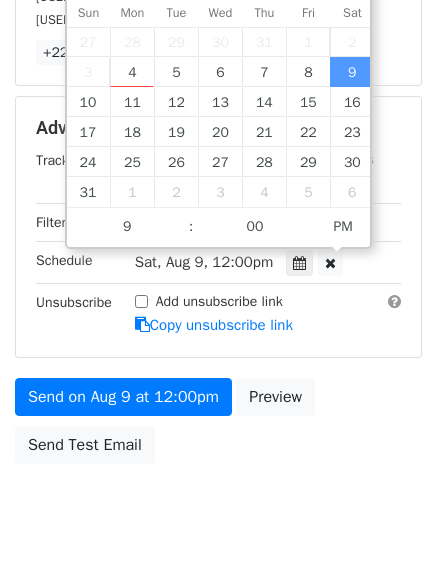 type on "2025-08-09 21:00" 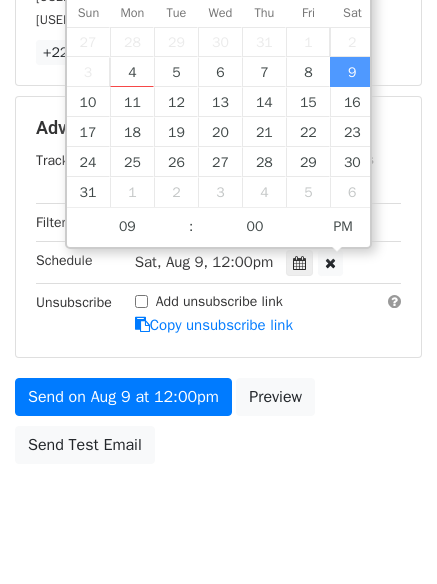 drag, startPoint x: 221, startPoint y: 464, endPoint x: 221, endPoint y: 450, distance: 14 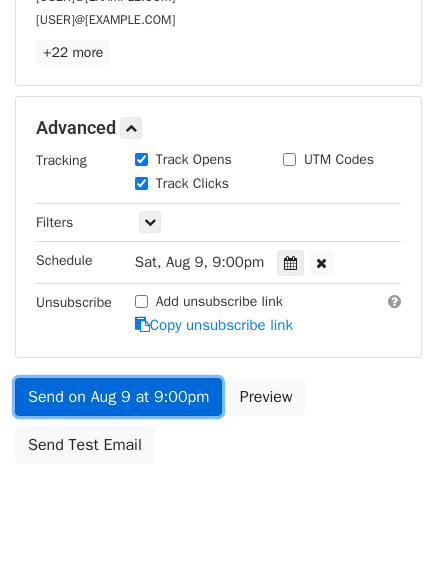 click on "Send on Aug 9 at 9:00pm" at bounding box center [118, 397] 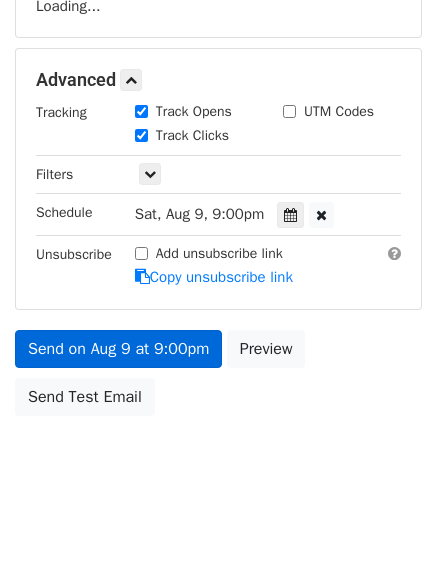 scroll, scrollTop: 389, scrollLeft: 0, axis: vertical 